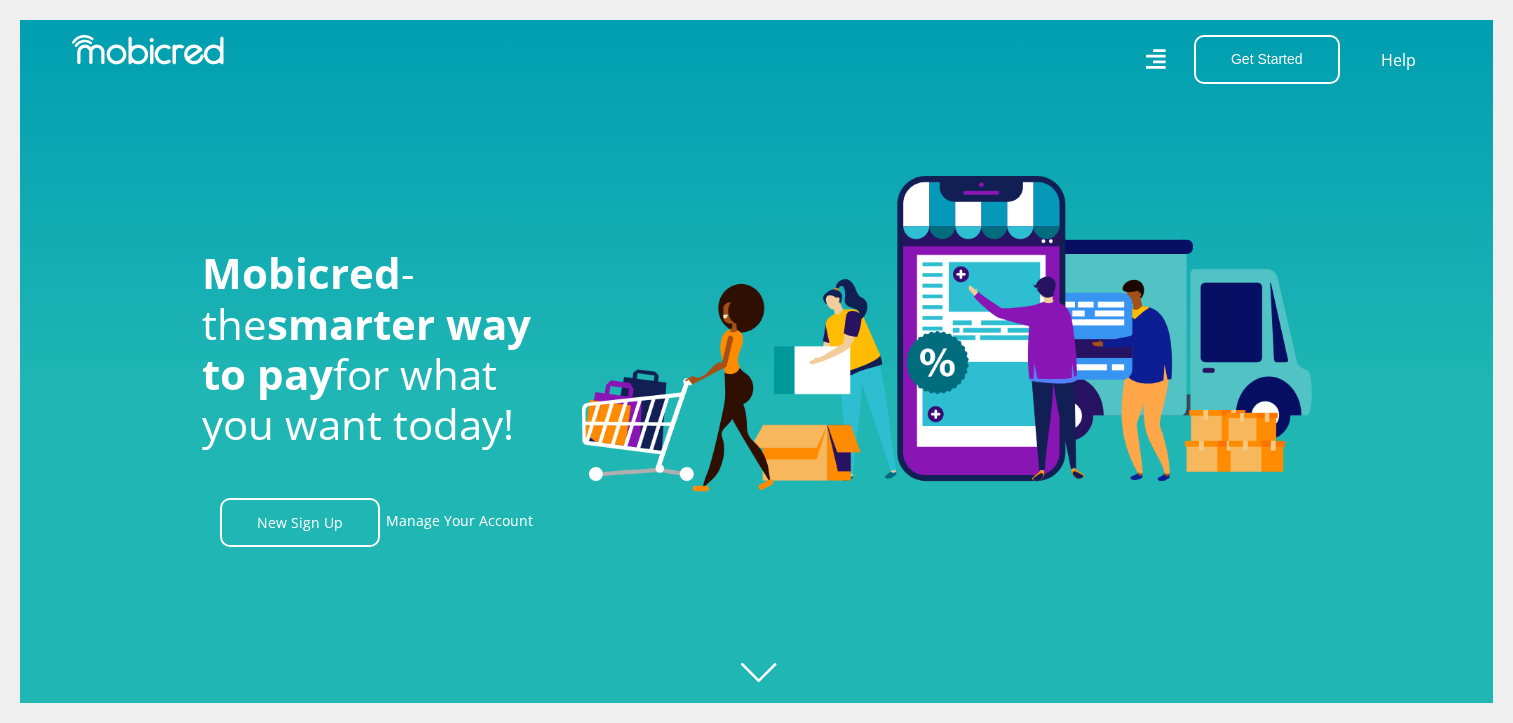 scroll, scrollTop: 0, scrollLeft: 0, axis: both 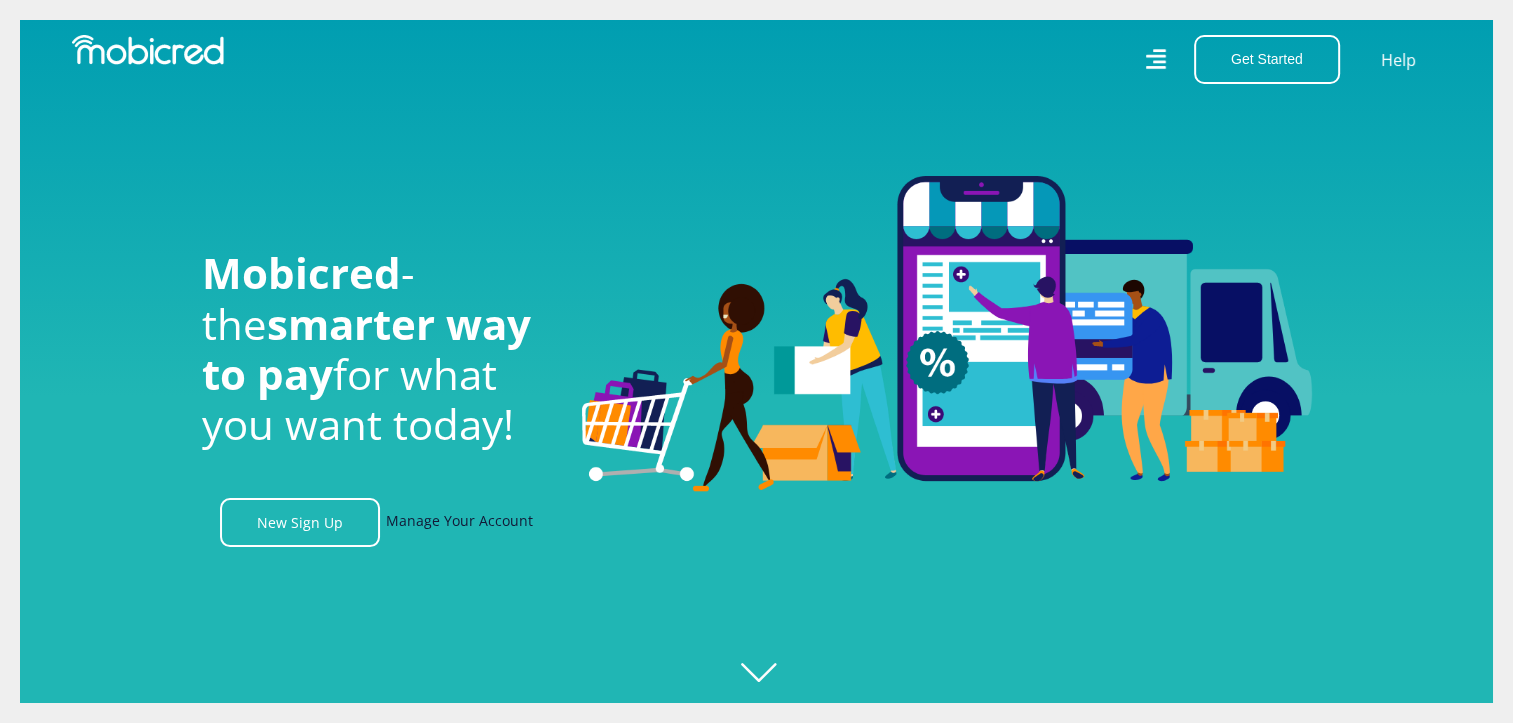 click on "Manage Your Account" at bounding box center [459, 522] 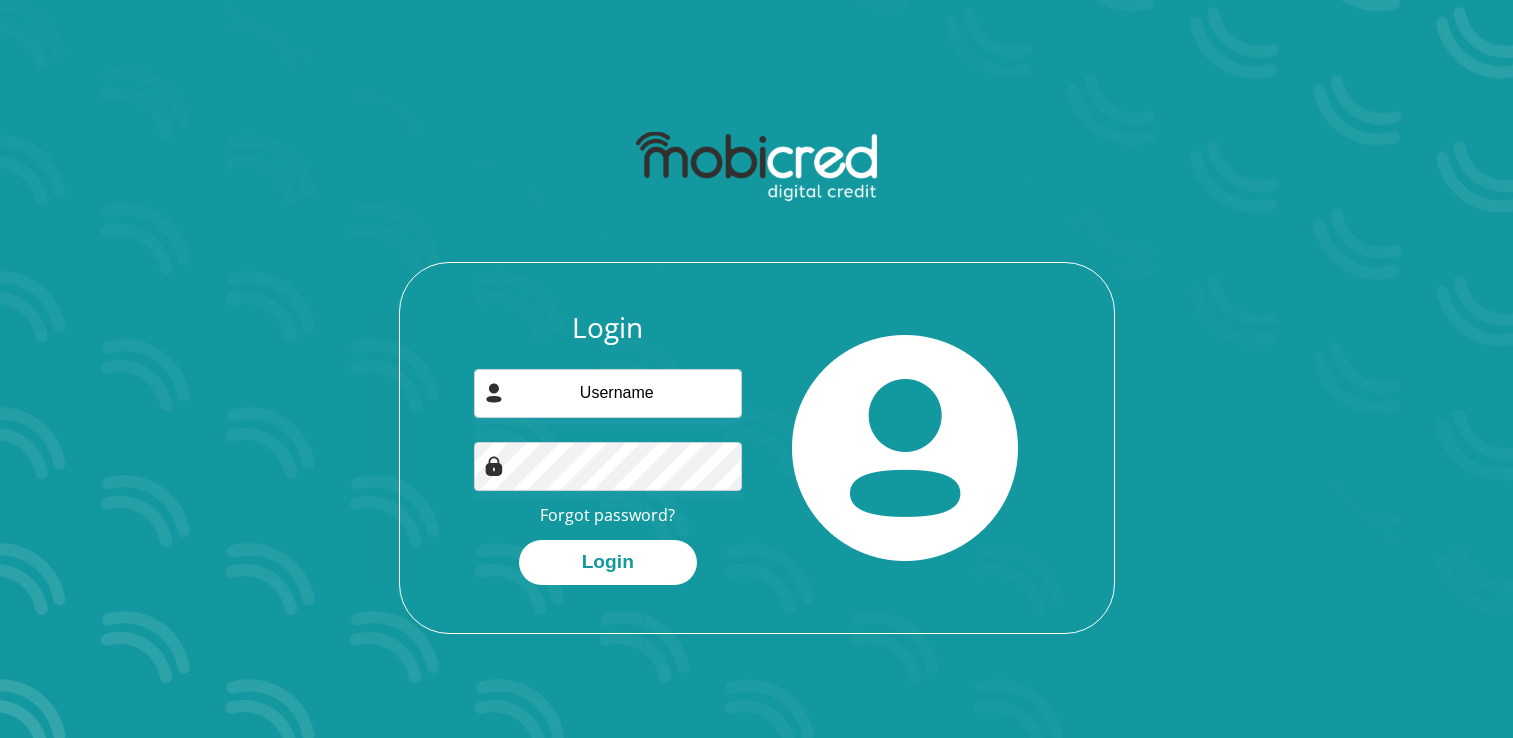 scroll, scrollTop: 0, scrollLeft: 0, axis: both 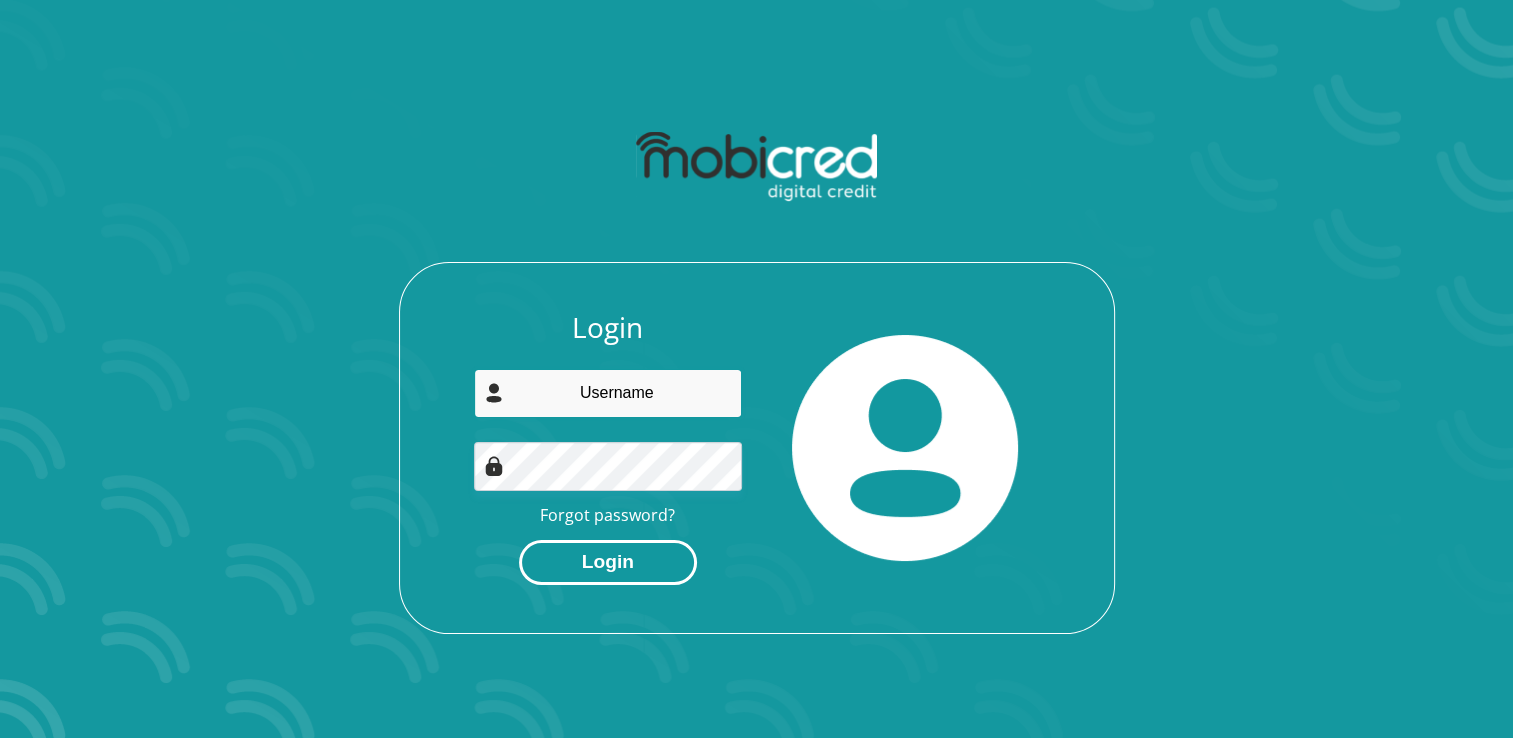type on "[EMAIL]" 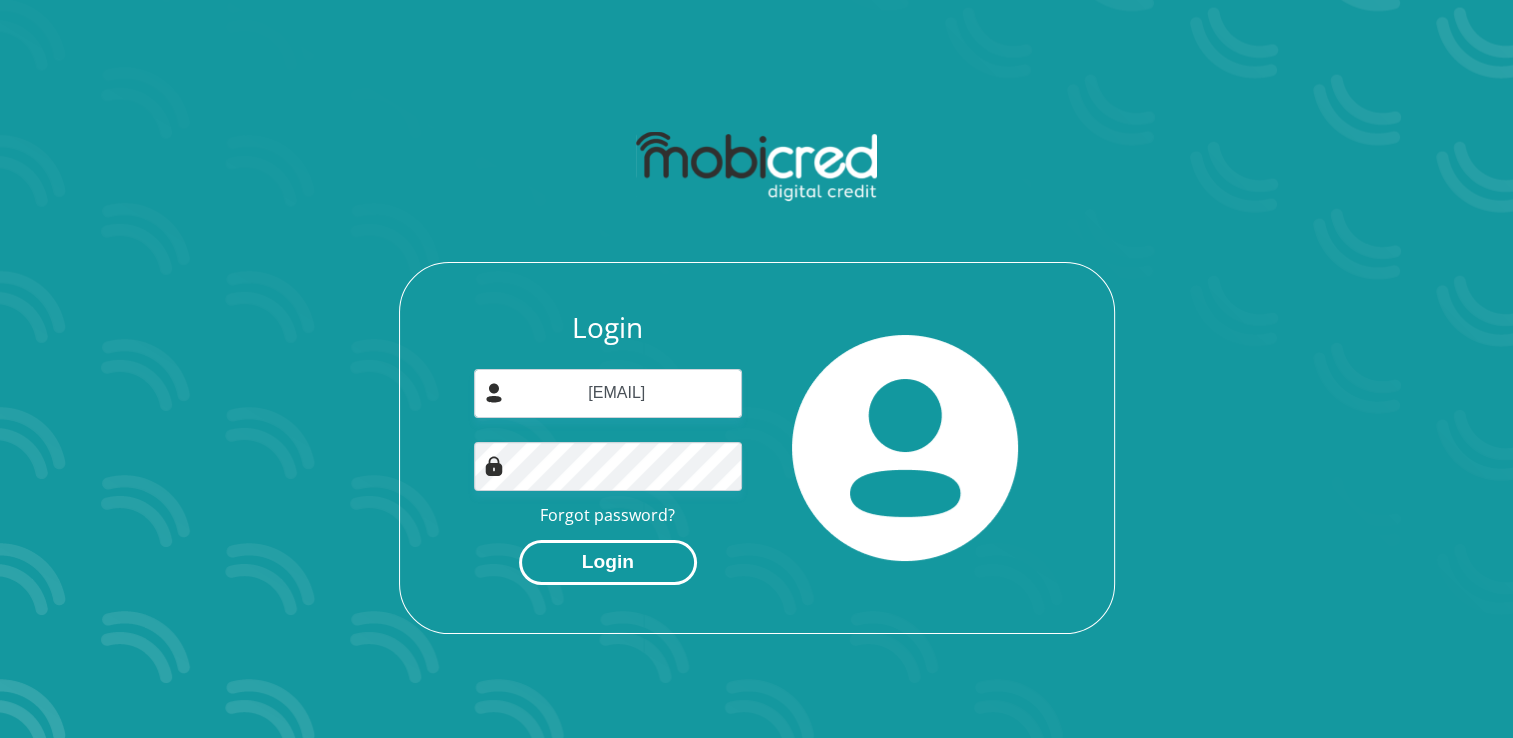 click on "Login" at bounding box center [608, 562] 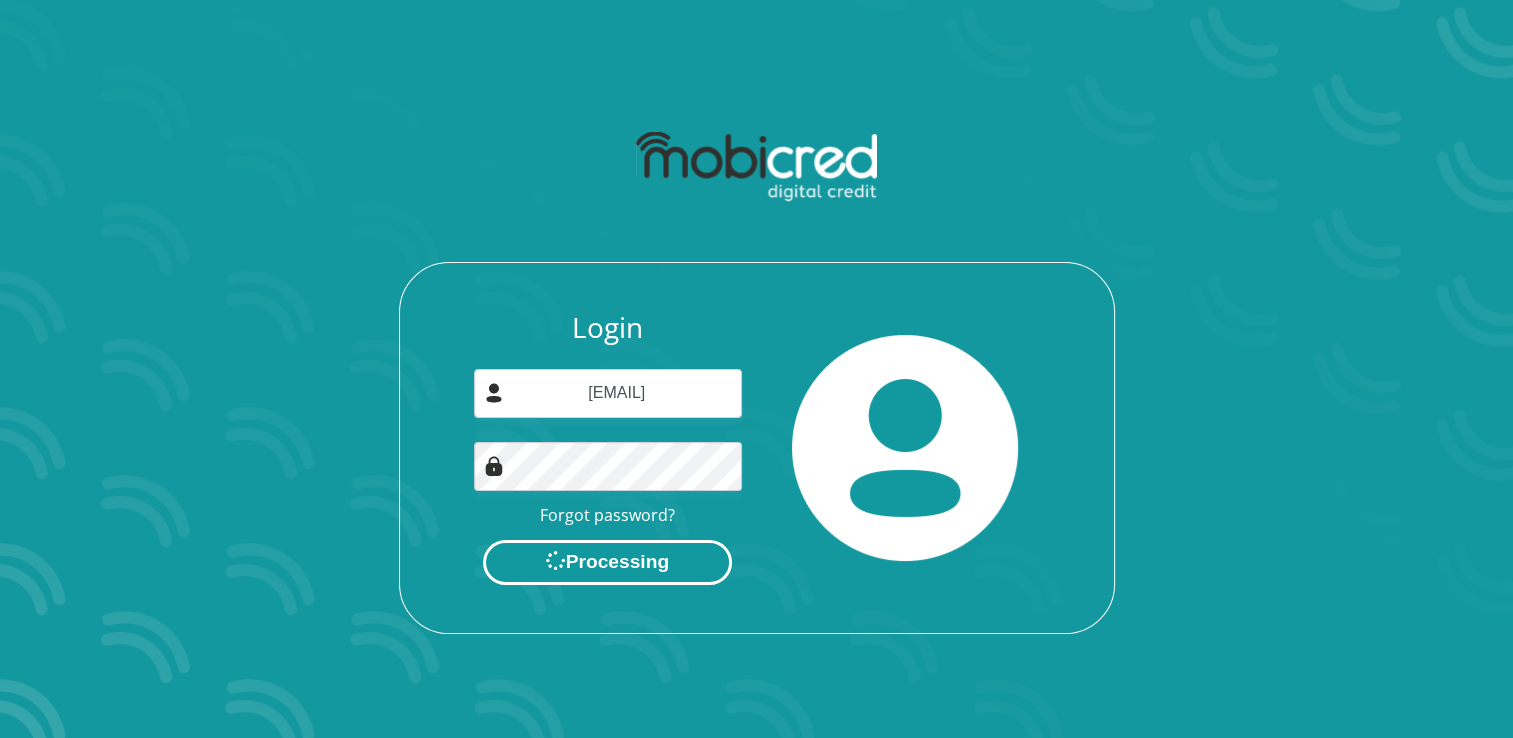scroll, scrollTop: 0, scrollLeft: 0, axis: both 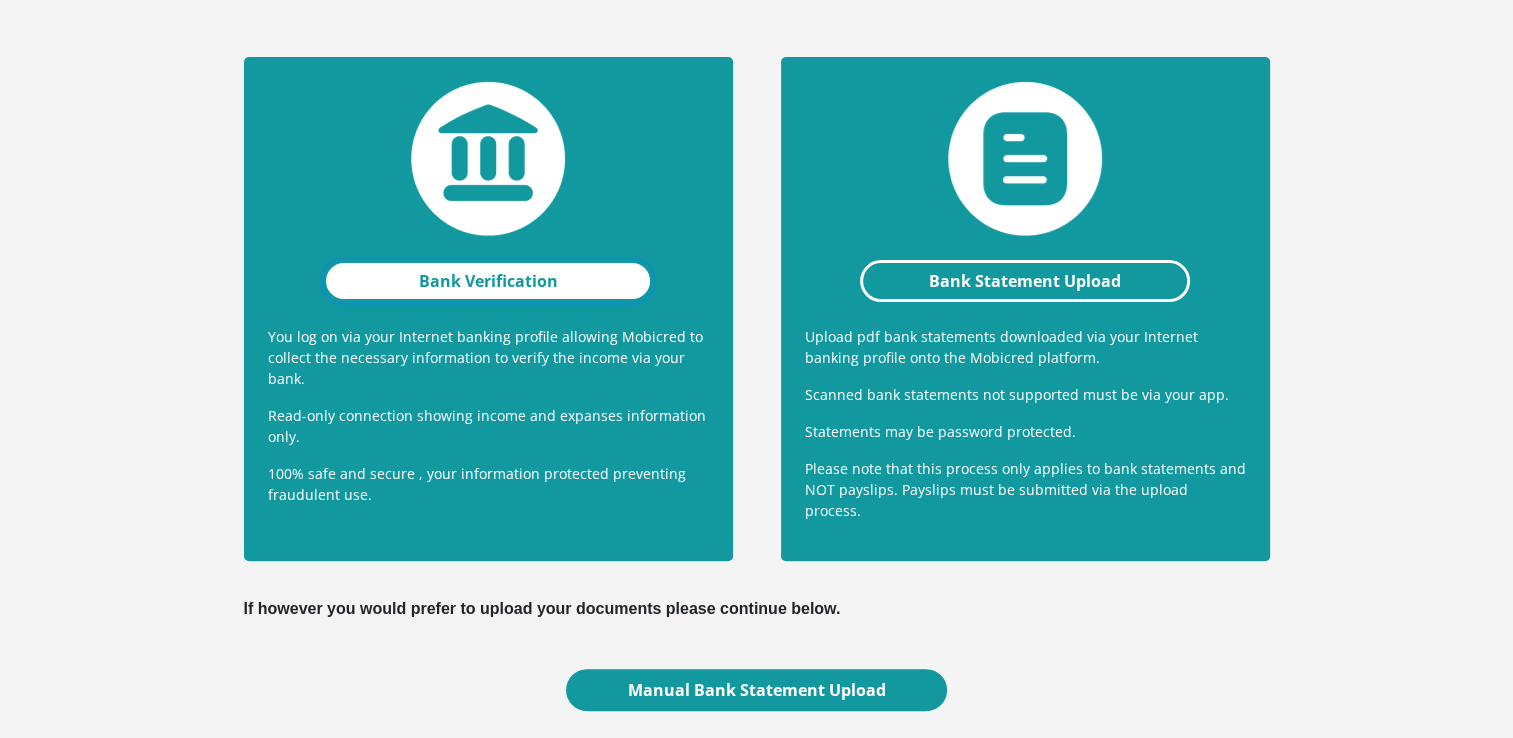 click on "Bank Verification" at bounding box center [488, 281] 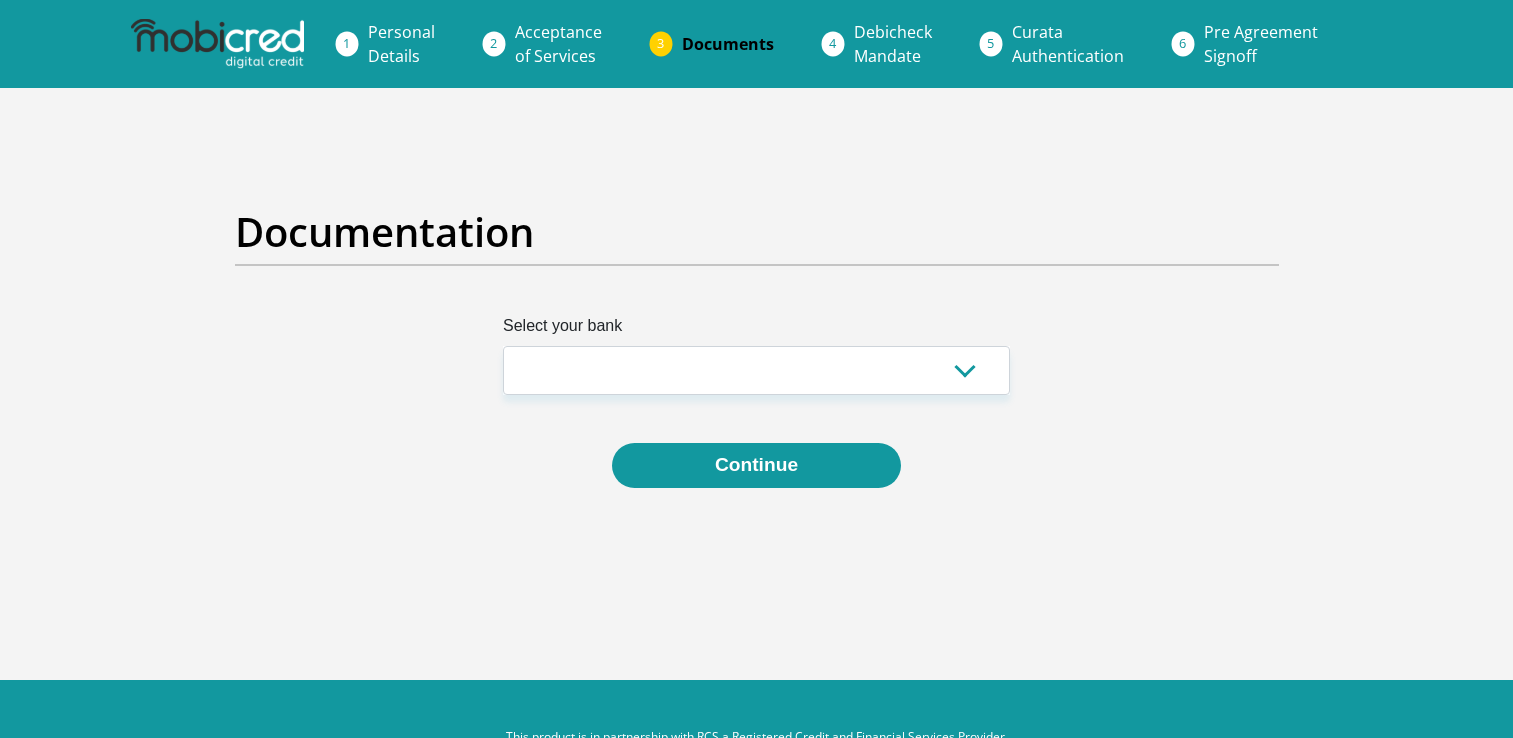 scroll, scrollTop: 0, scrollLeft: 0, axis: both 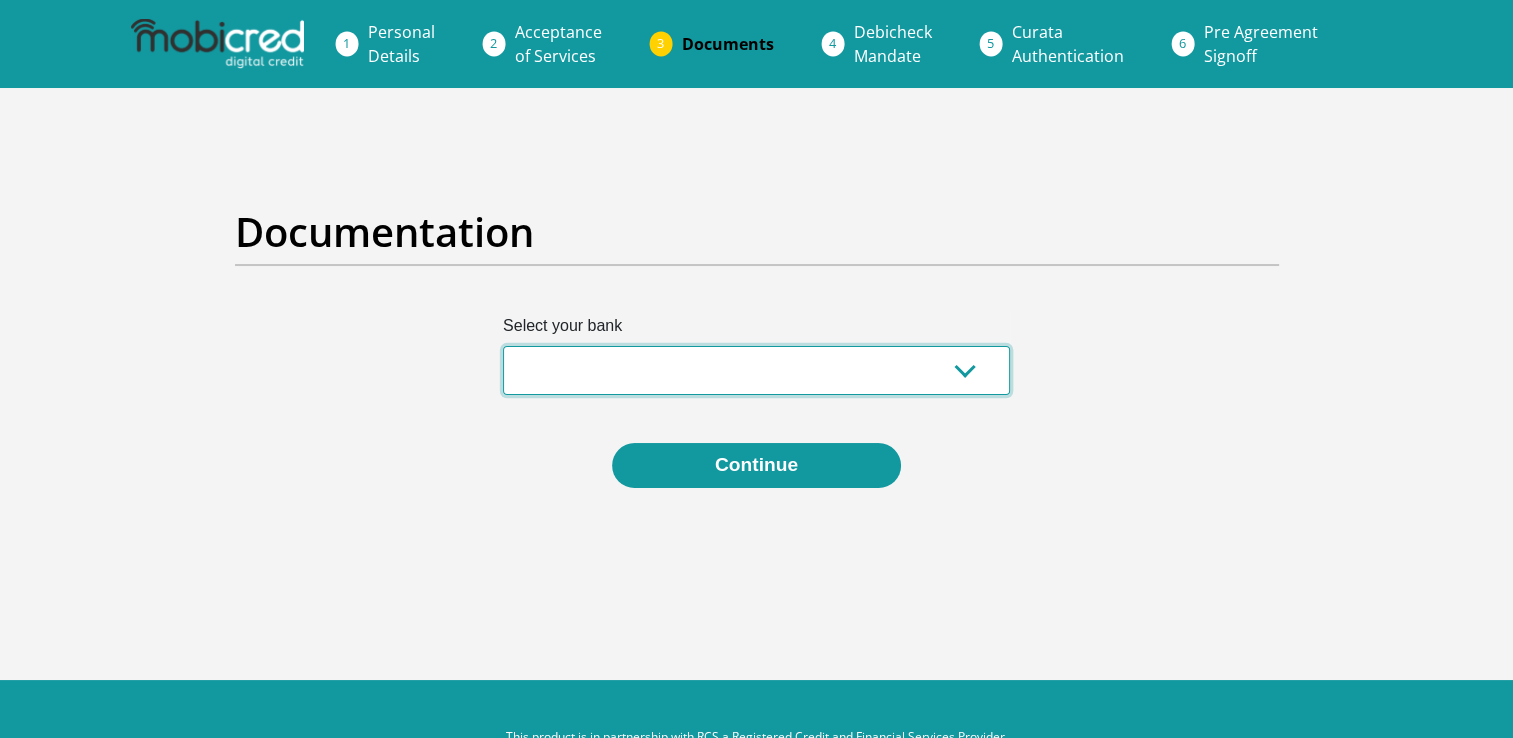 click on "Absa
Capitec Bank
Discovery Bank
First National Bank
Nedbank
Standard Bank
TymeBank" at bounding box center [756, 370] 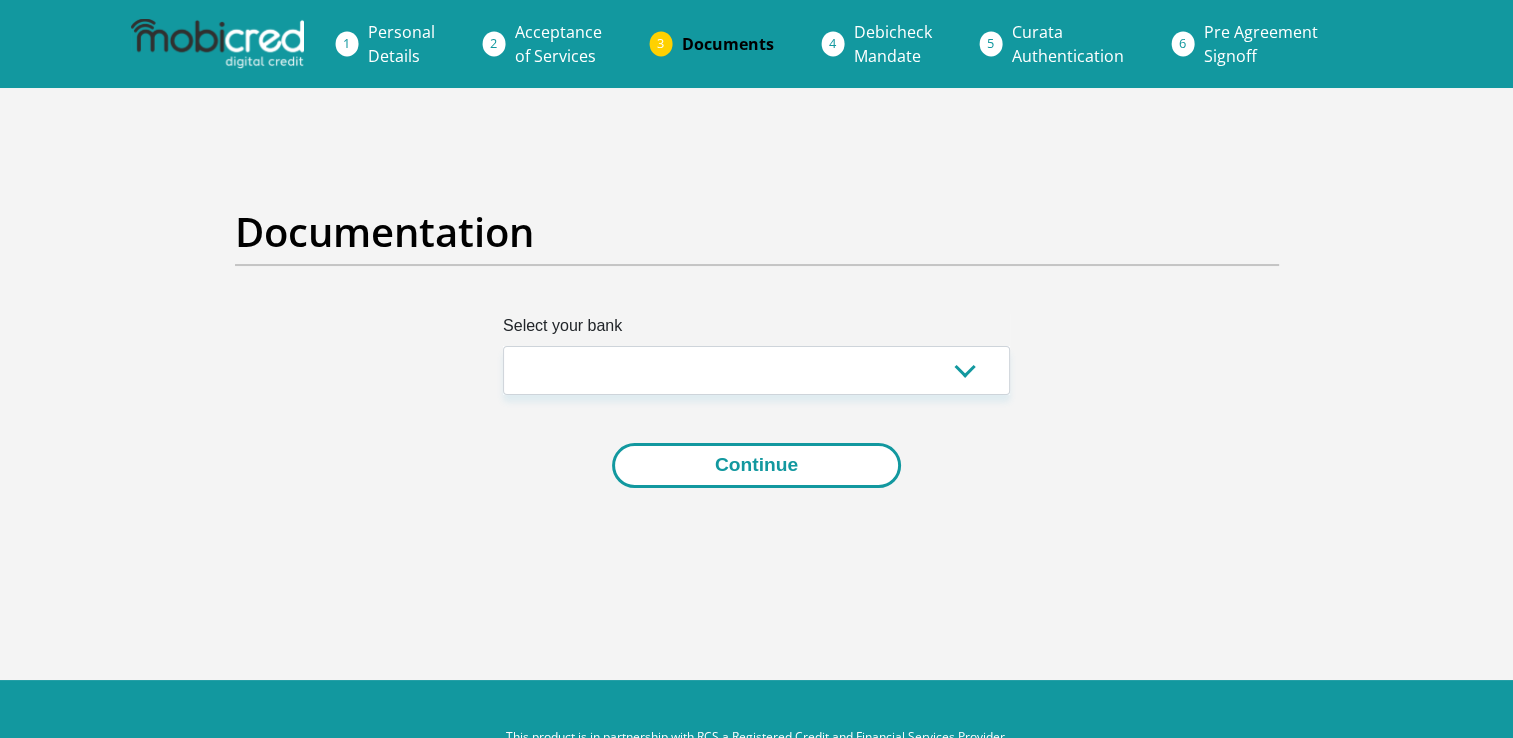 click on "Continue" at bounding box center (756, 465) 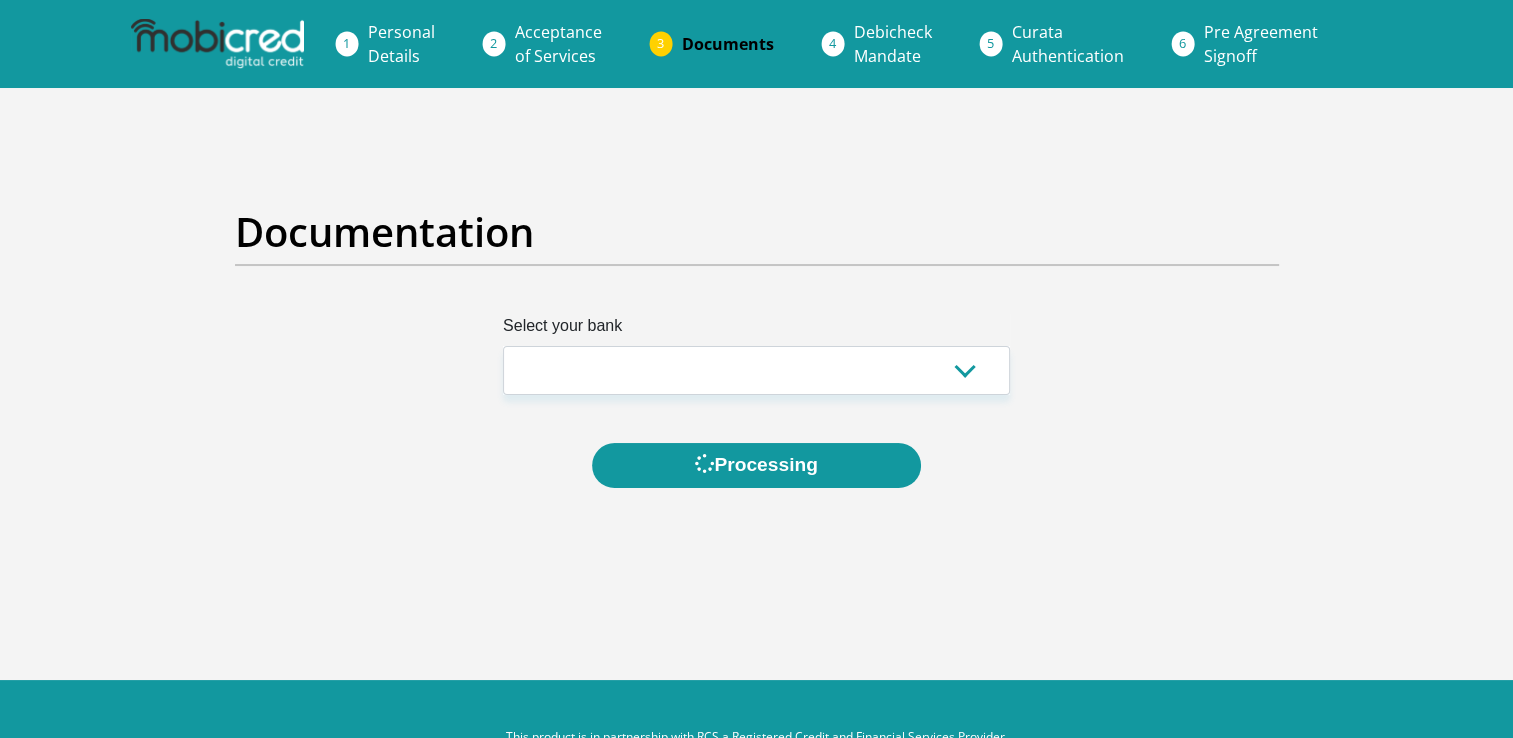 scroll, scrollTop: 0, scrollLeft: 0, axis: both 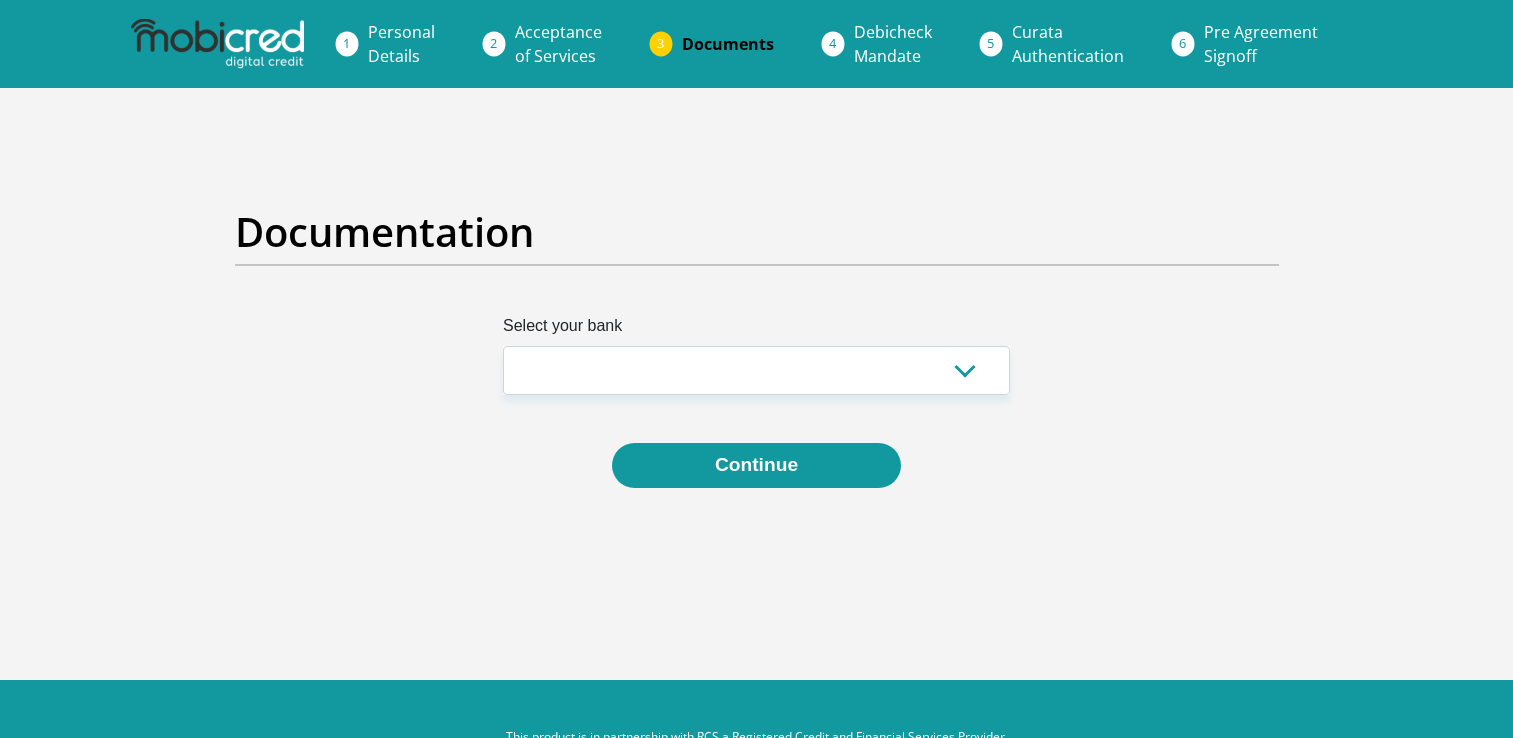 select on "{"id":"1","title":"First National Bank","institution":"Rand Merchant Bank","alias":"fnb","country":"ZA","branch_code":250655,"login_fields":[{"title":"Username","name":"field1","placeholder":"Username"},{"title":"Password","name":"field2","placeholder":"Password"}]}" 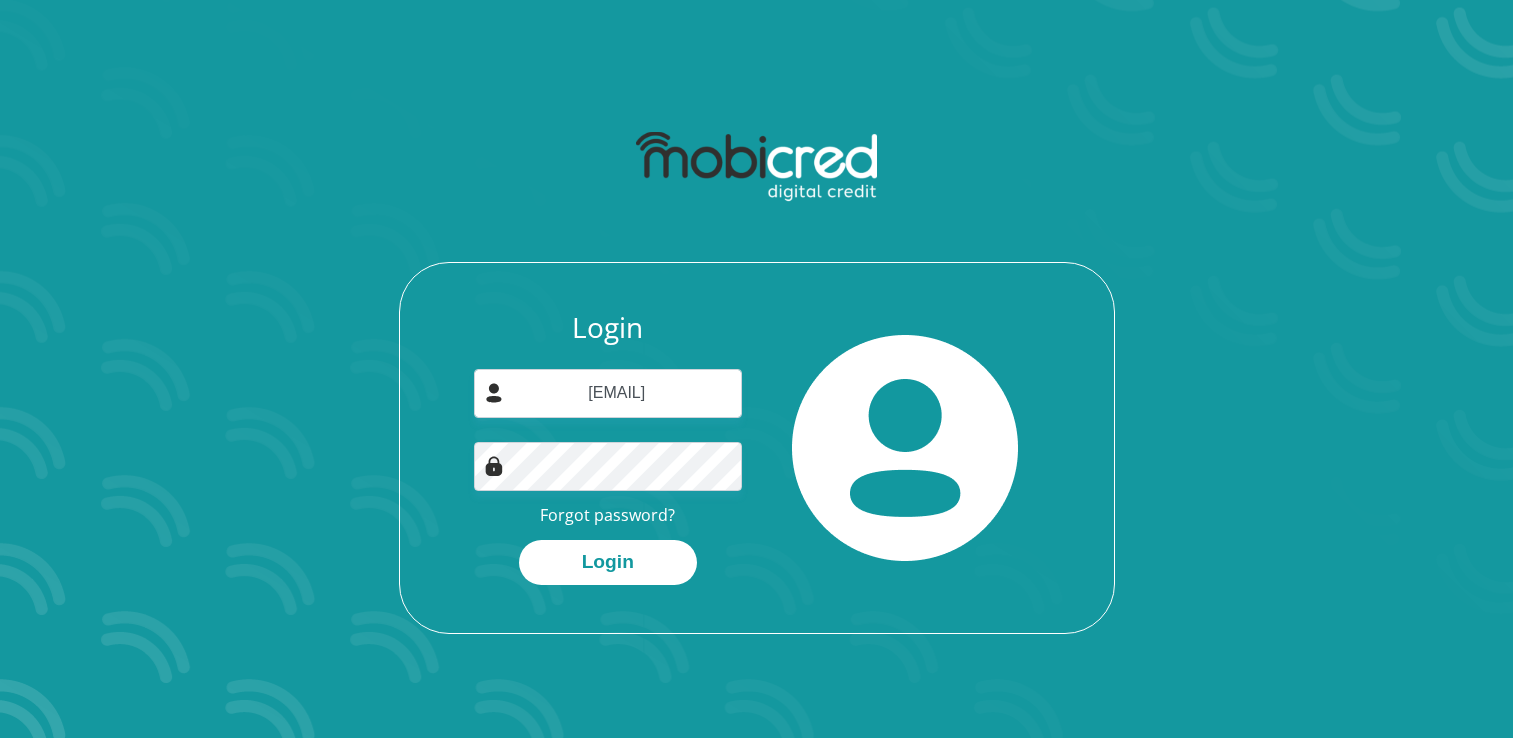 scroll, scrollTop: 0, scrollLeft: 0, axis: both 